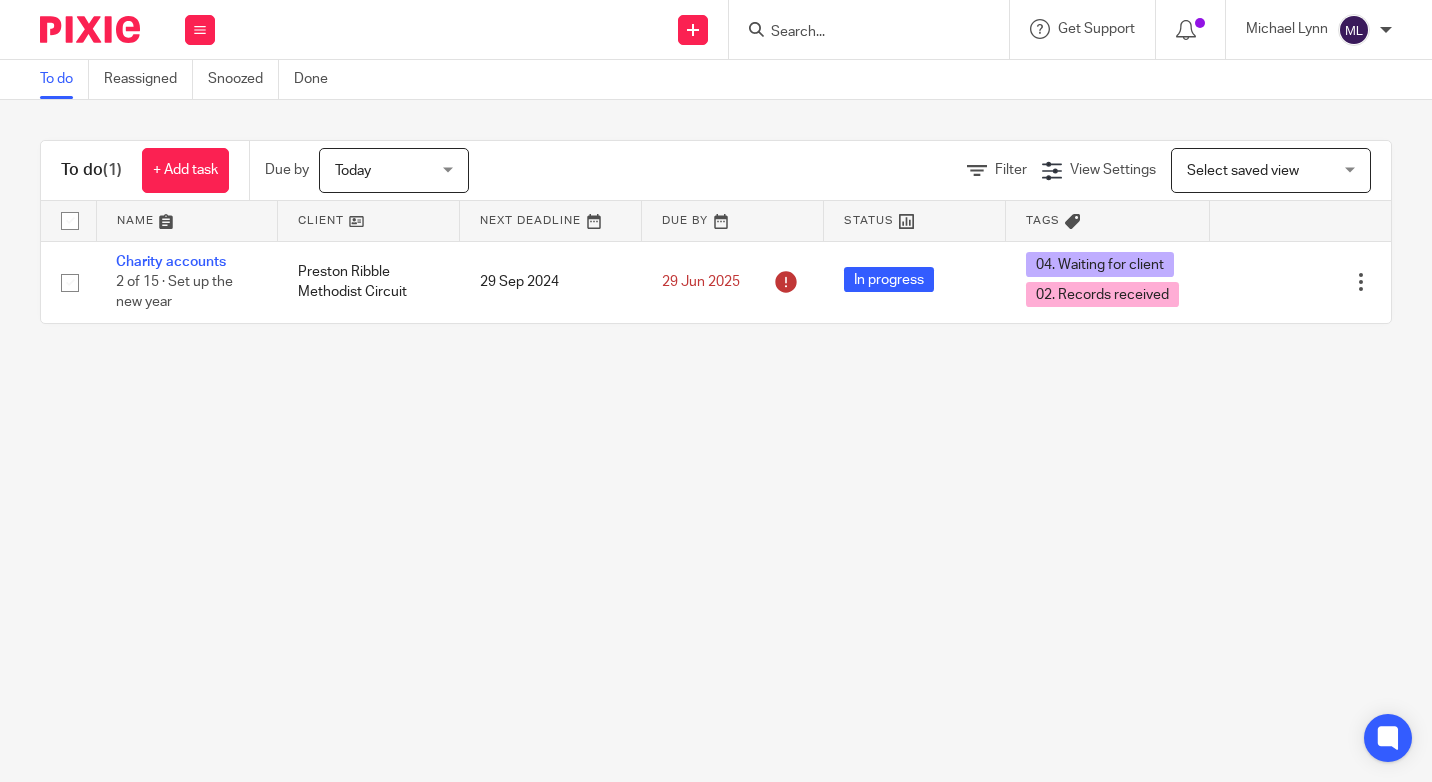 scroll, scrollTop: 0, scrollLeft: 0, axis: both 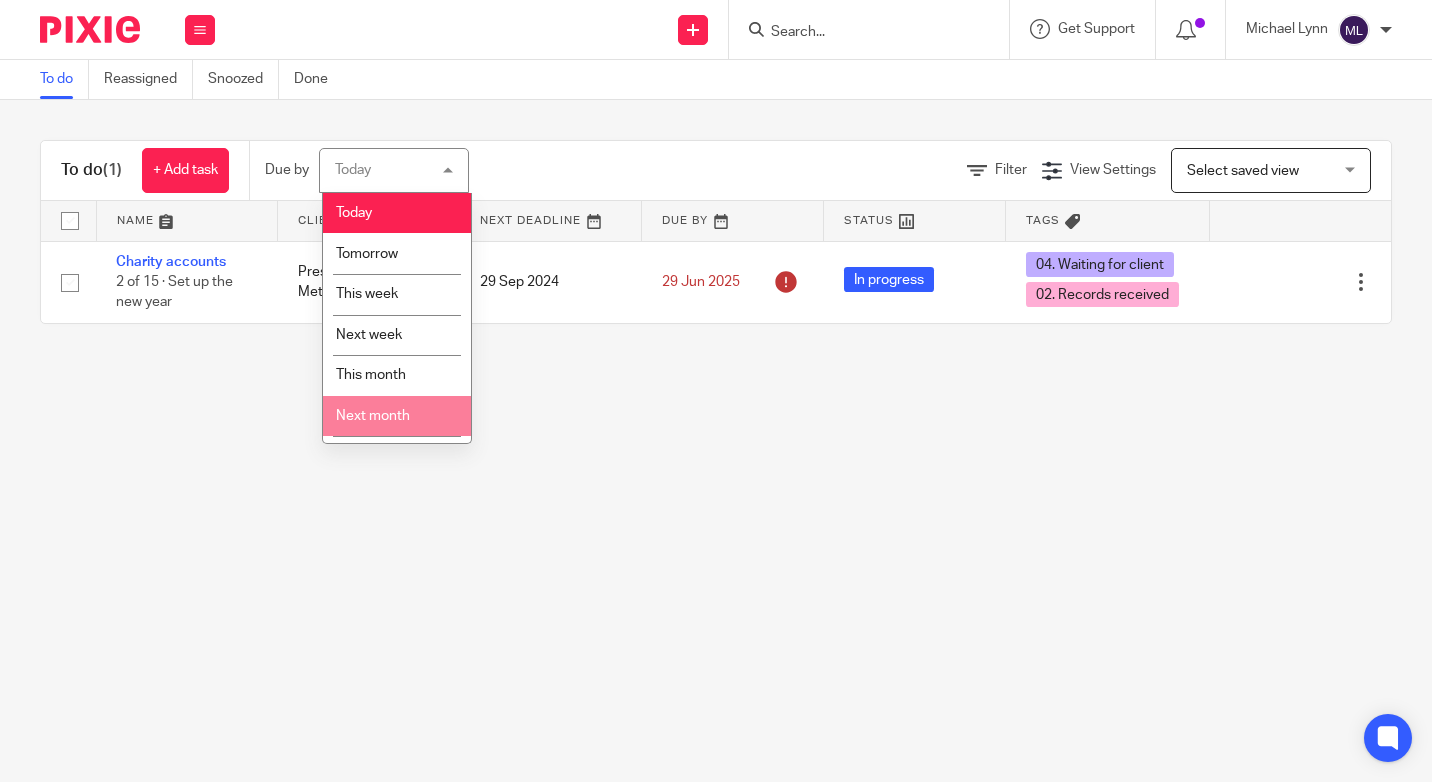 click on "Next month" at bounding box center (373, 416) 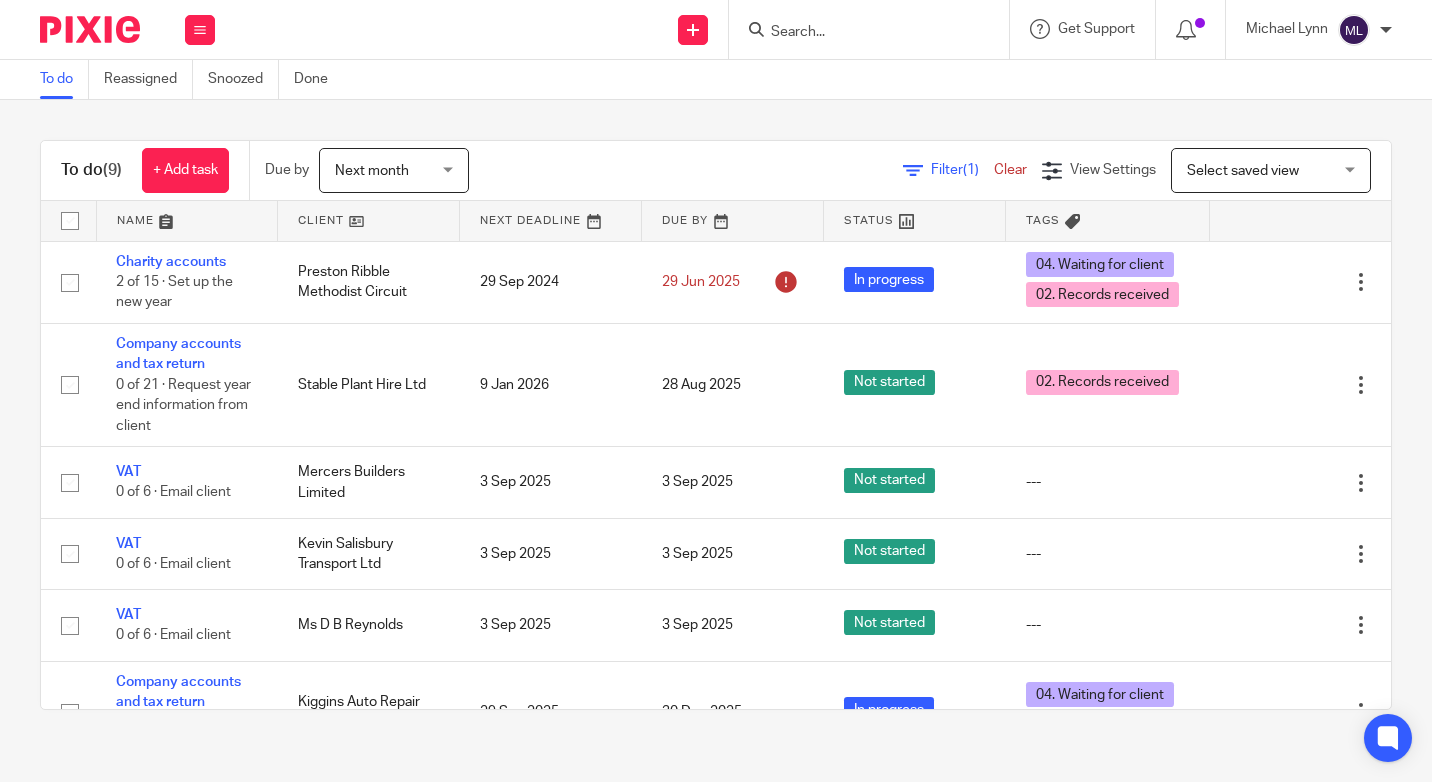 scroll, scrollTop: 0, scrollLeft: 0, axis: both 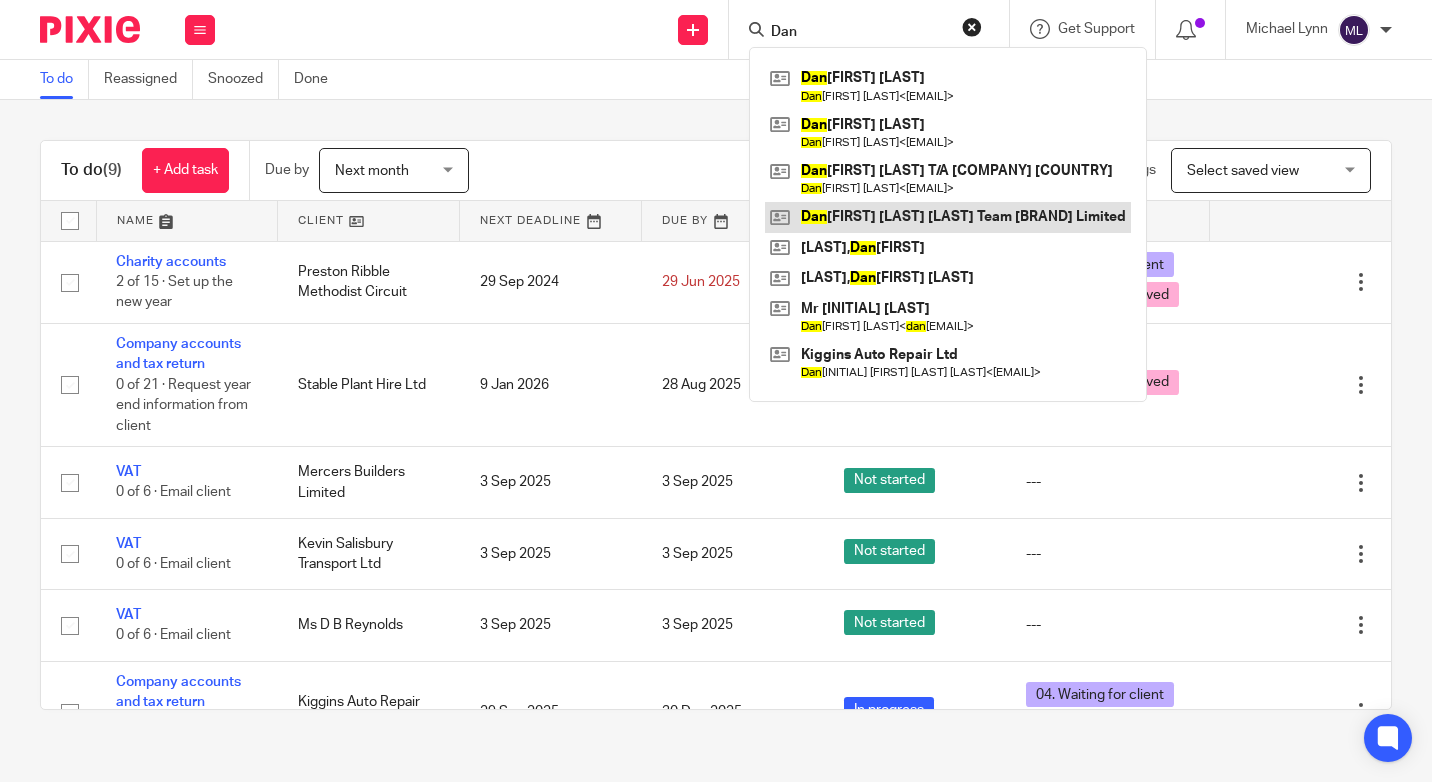 type on "Dan" 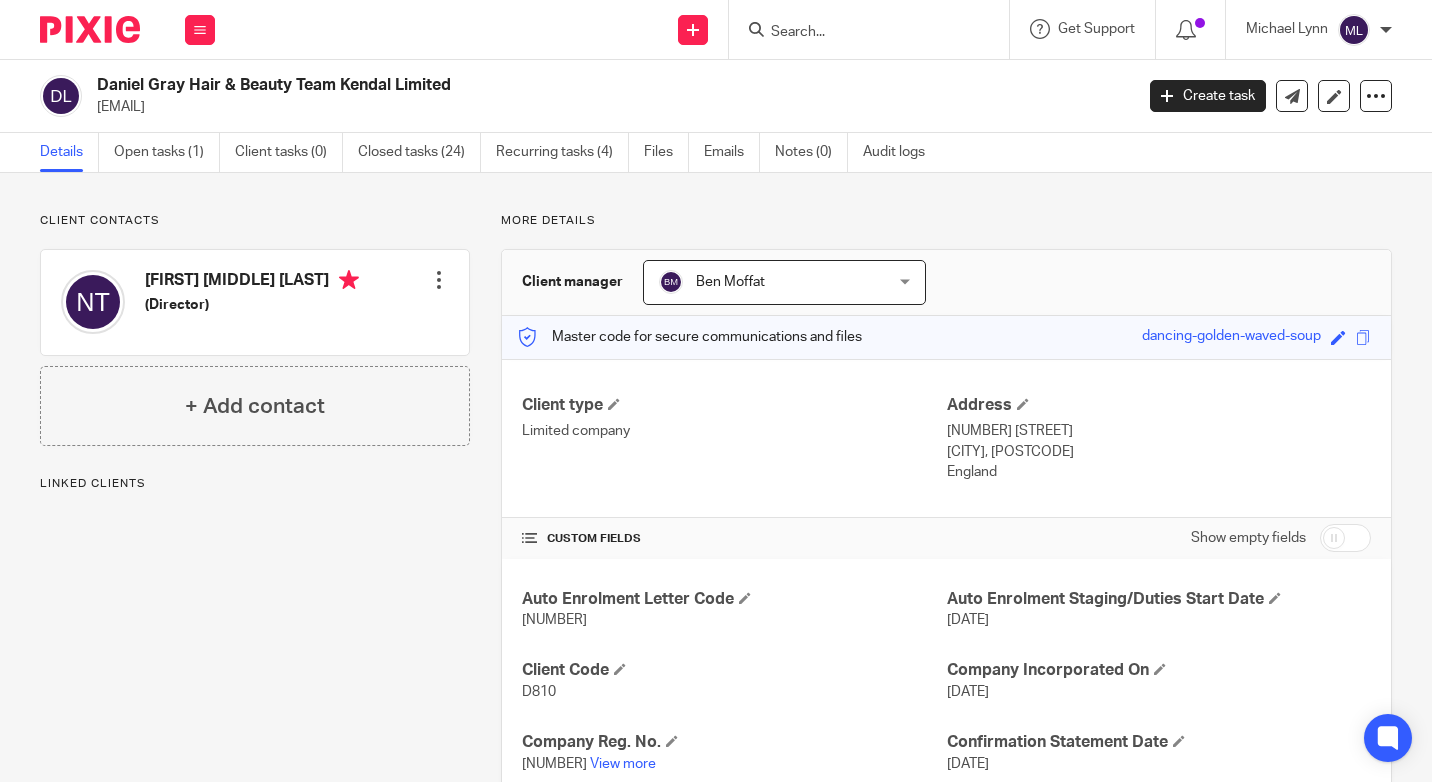 scroll, scrollTop: 0, scrollLeft: 0, axis: both 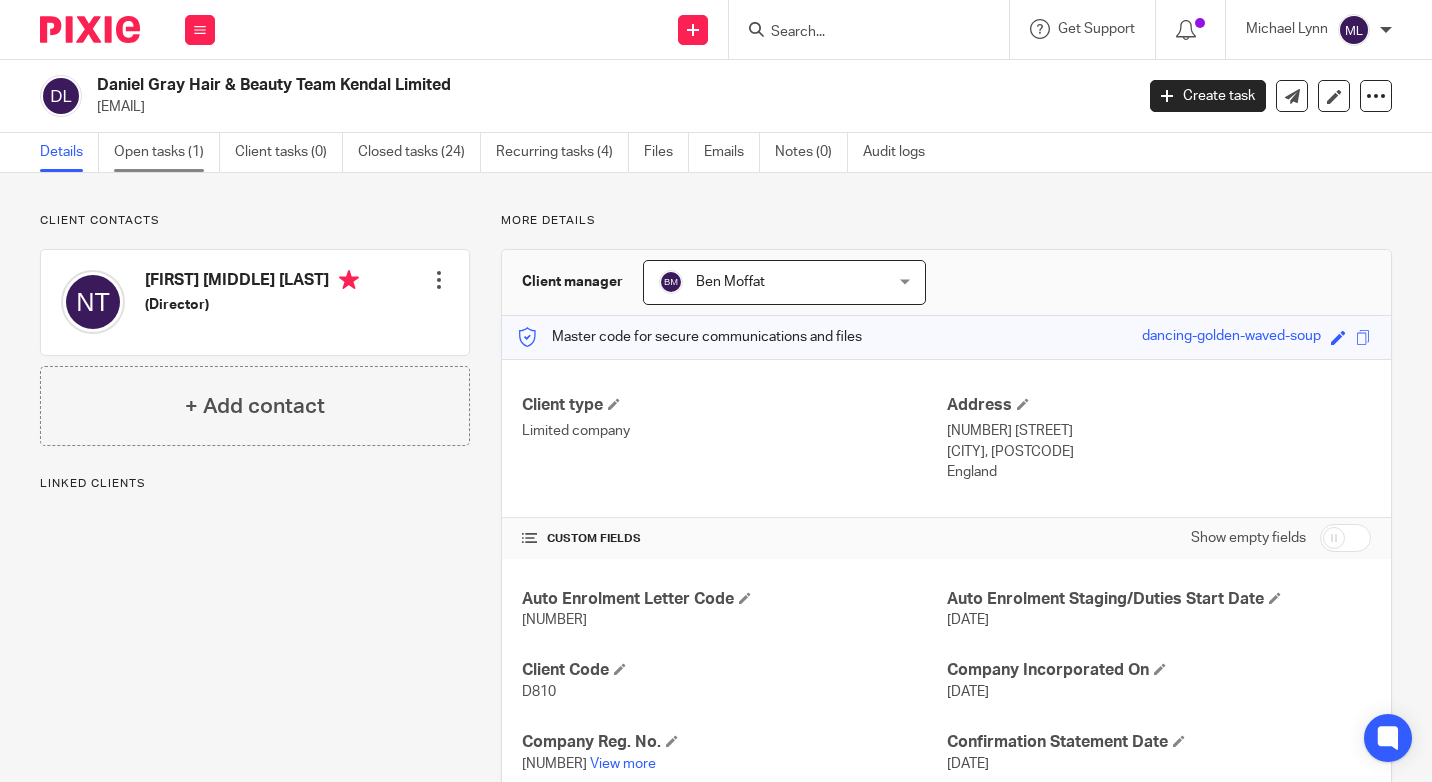 click on "Open tasks (1)" at bounding box center (167, 152) 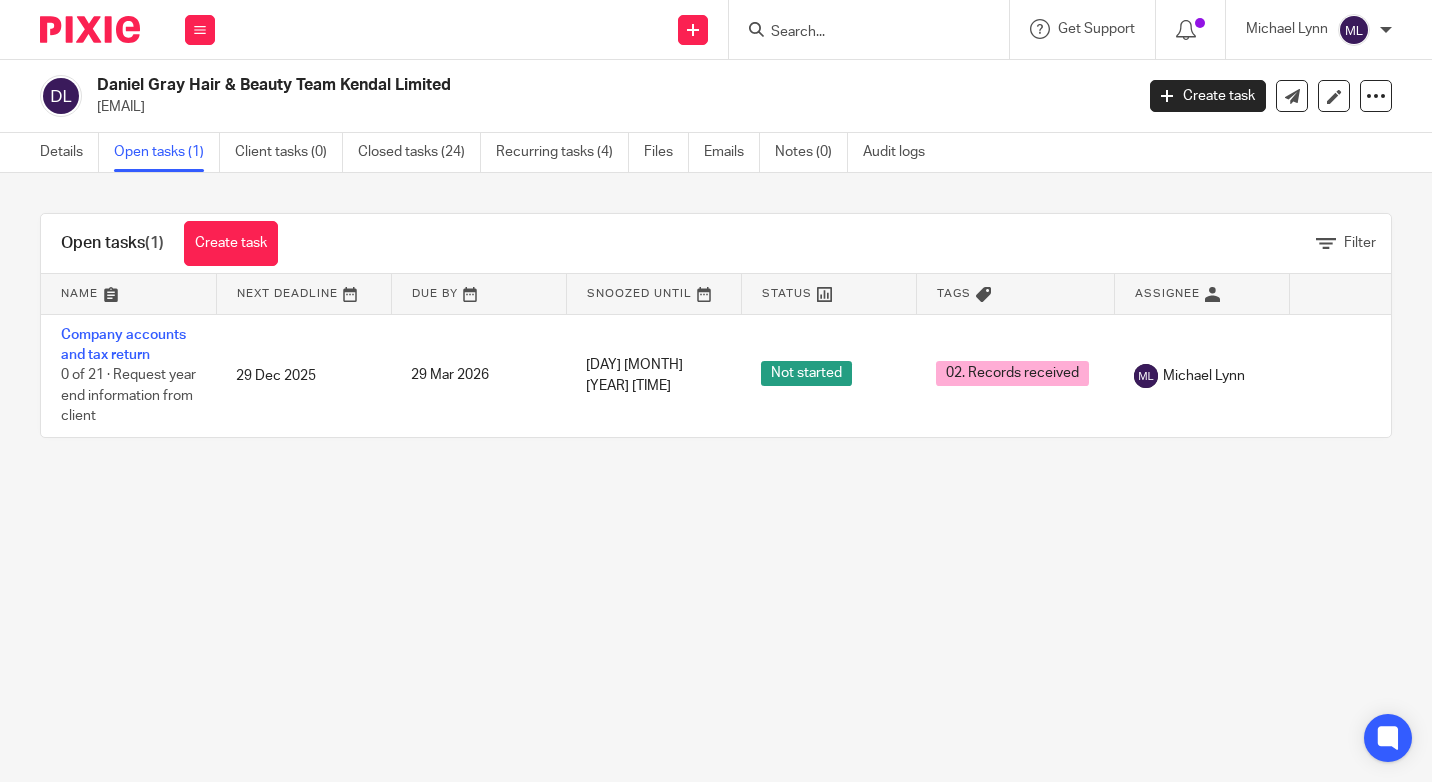 scroll, scrollTop: 0, scrollLeft: 0, axis: both 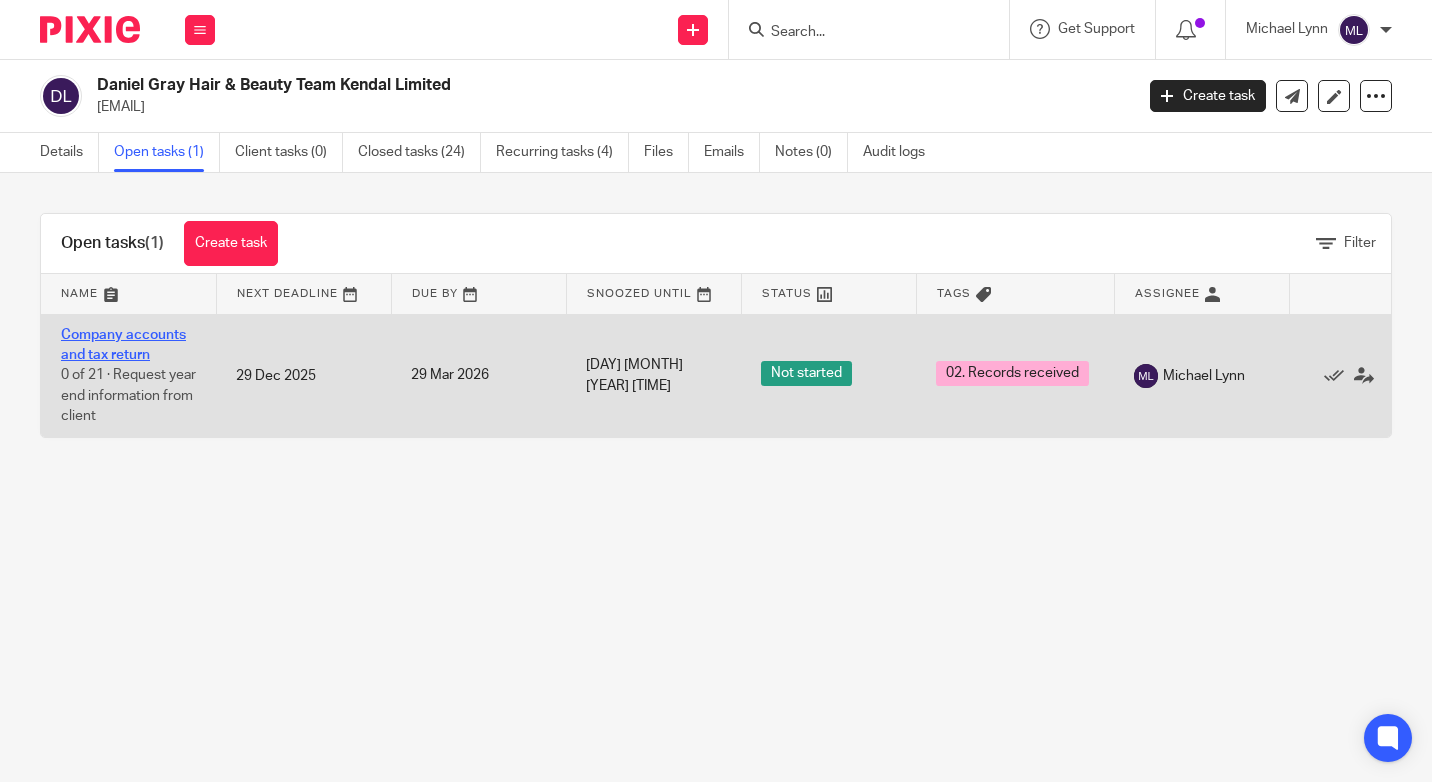 click on "Company accounts and tax return" at bounding box center [123, 345] 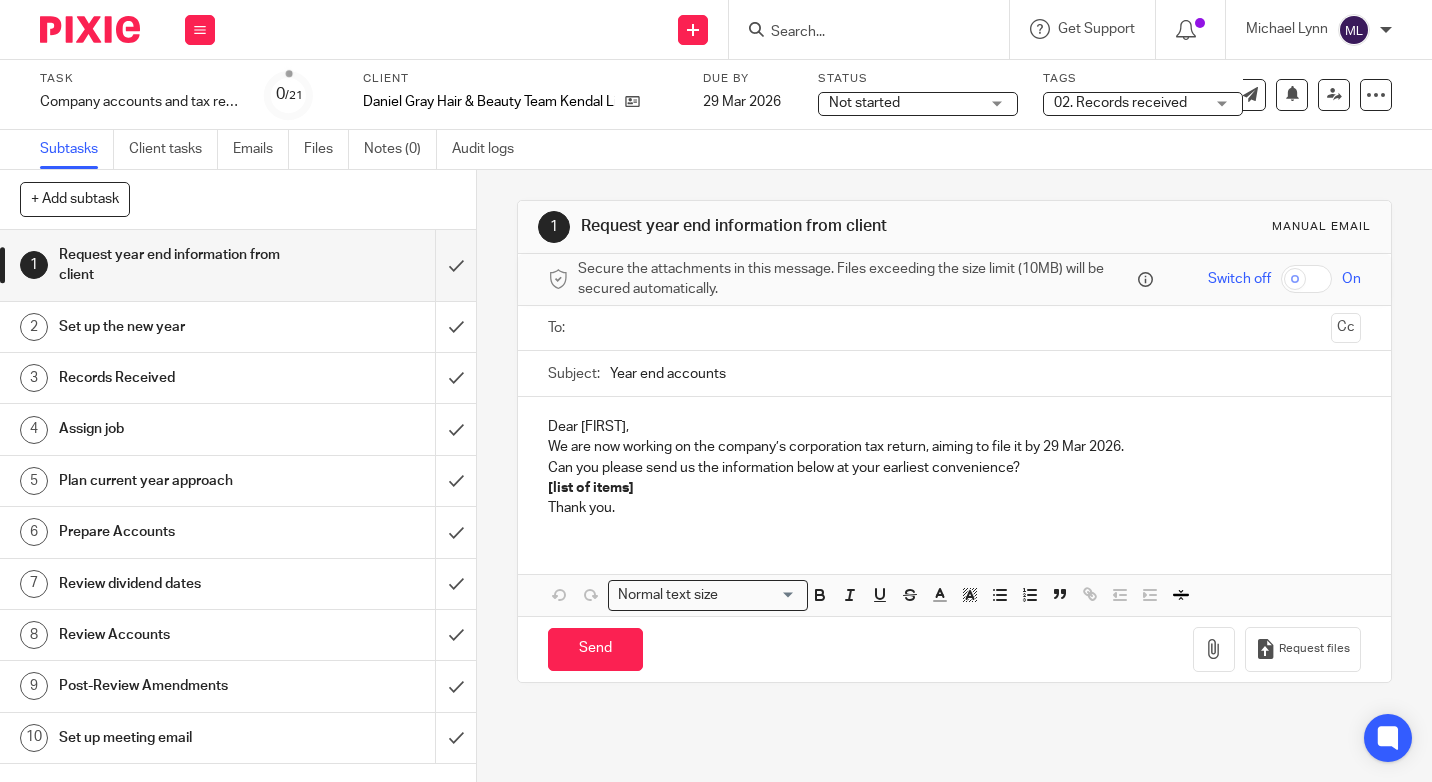 scroll, scrollTop: 0, scrollLeft: 0, axis: both 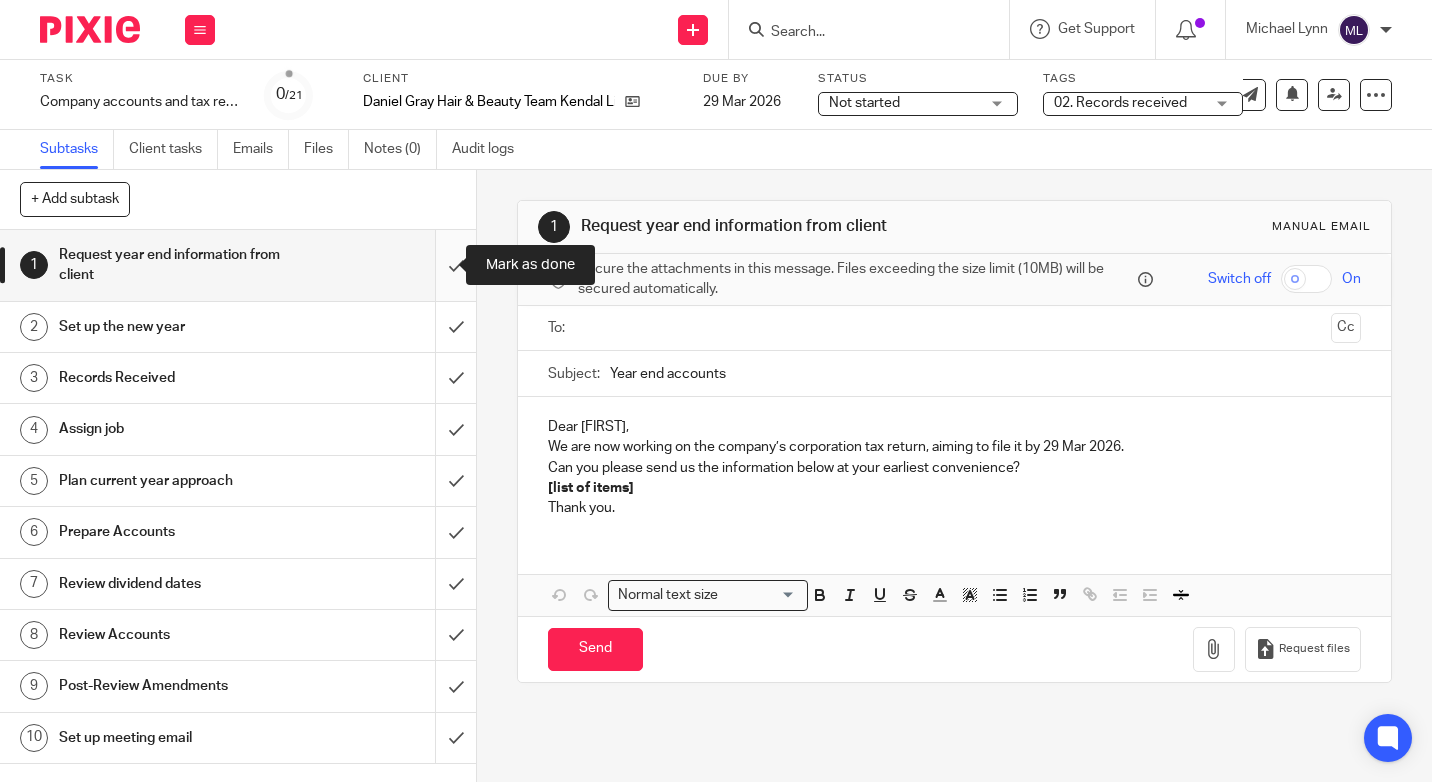 click at bounding box center (238, 265) 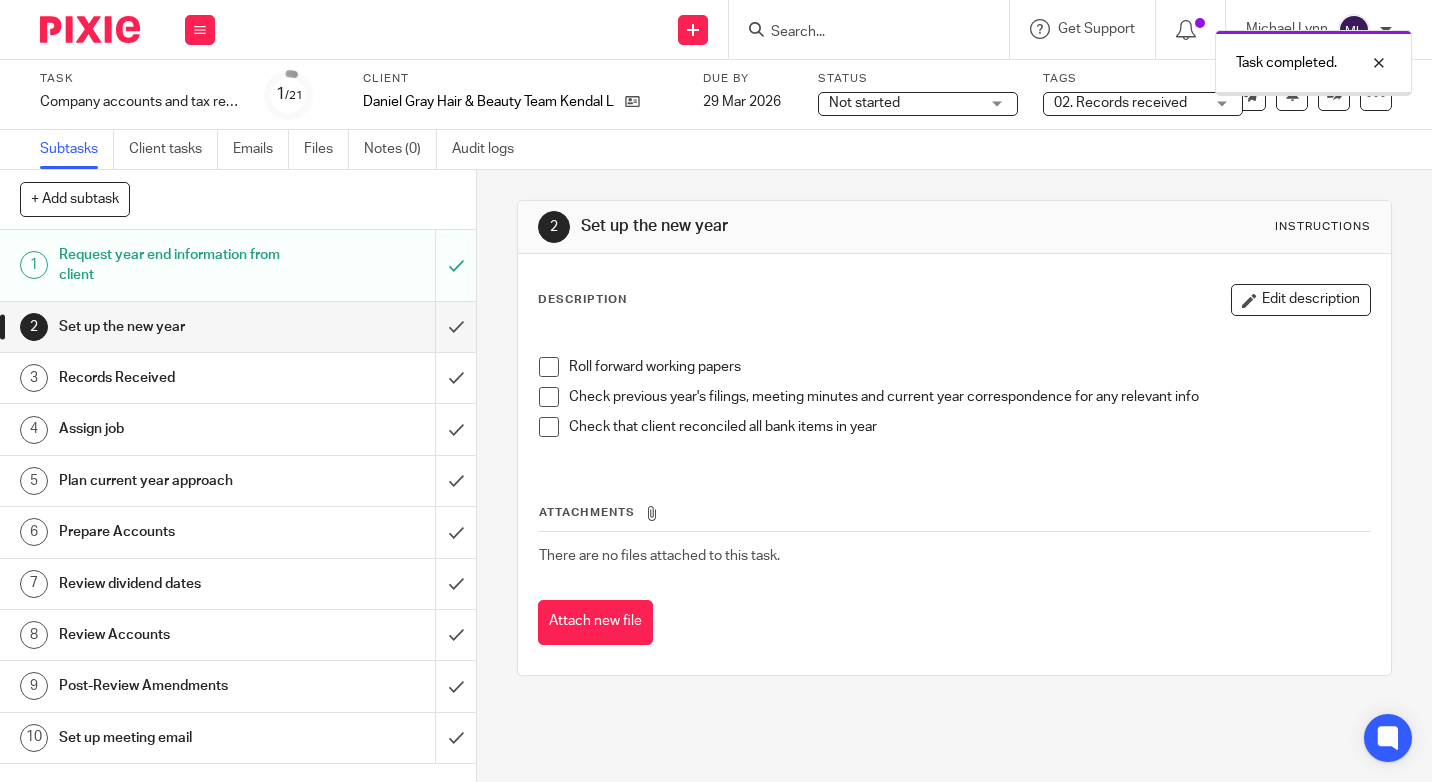 scroll, scrollTop: 0, scrollLeft: 0, axis: both 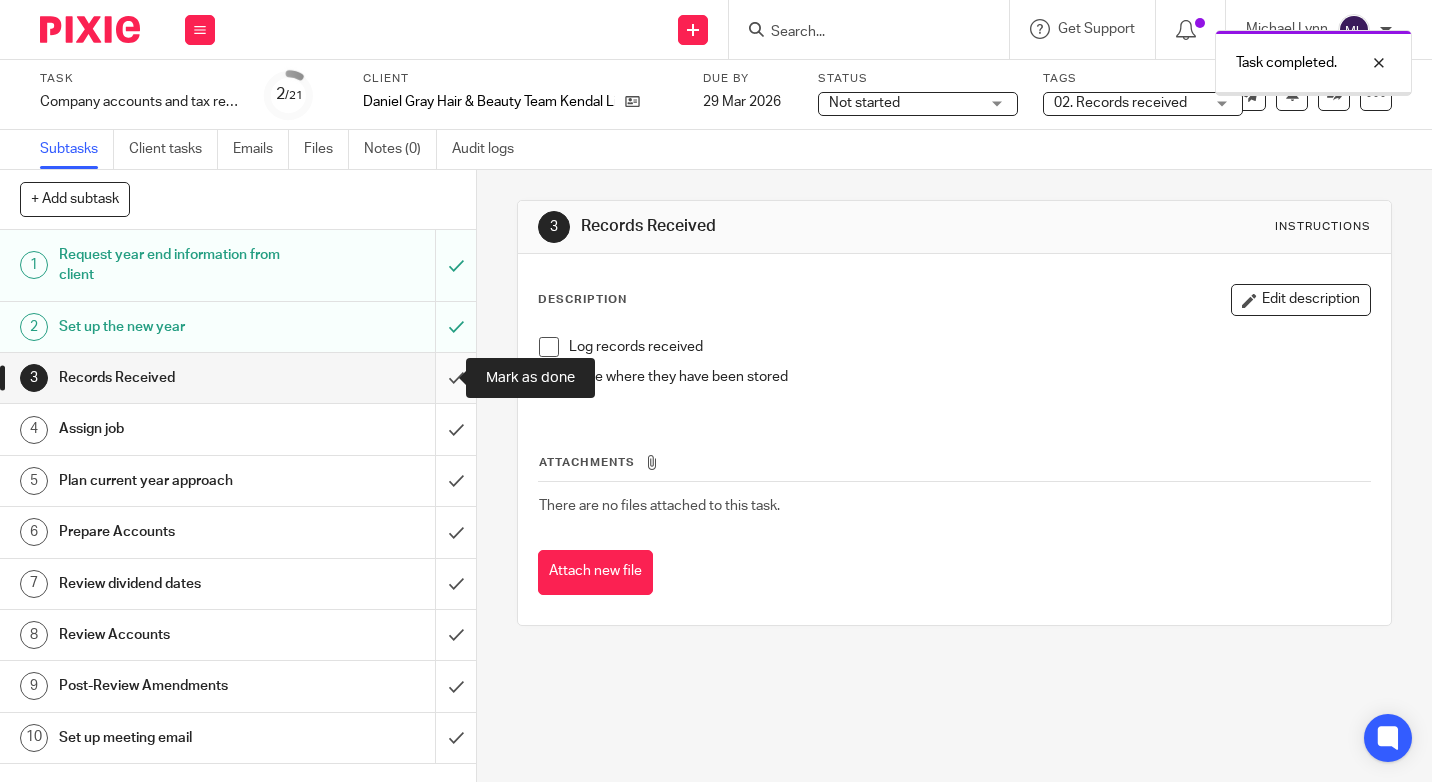 click at bounding box center [238, 378] 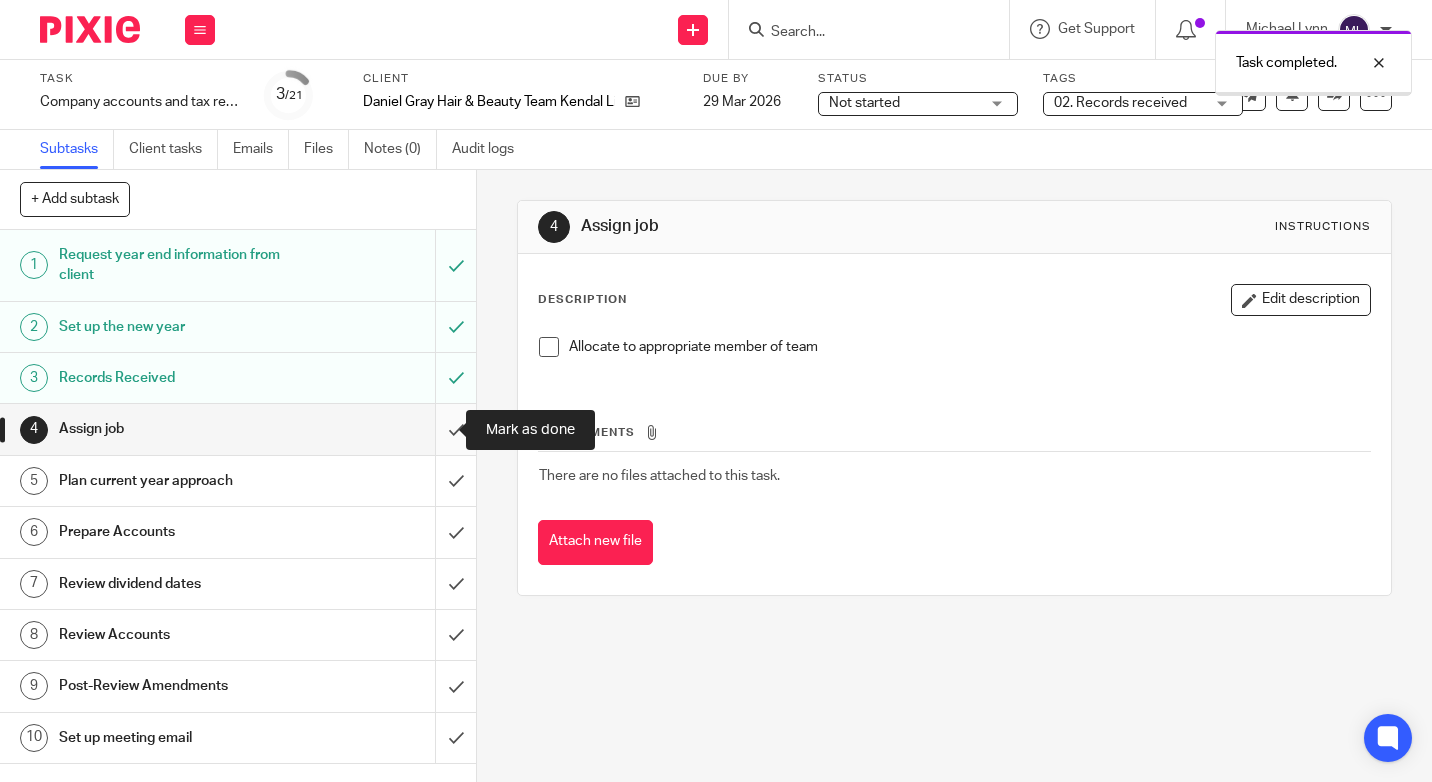 scroll, scrollTop: 0, scrollLeft: 0, axis: both 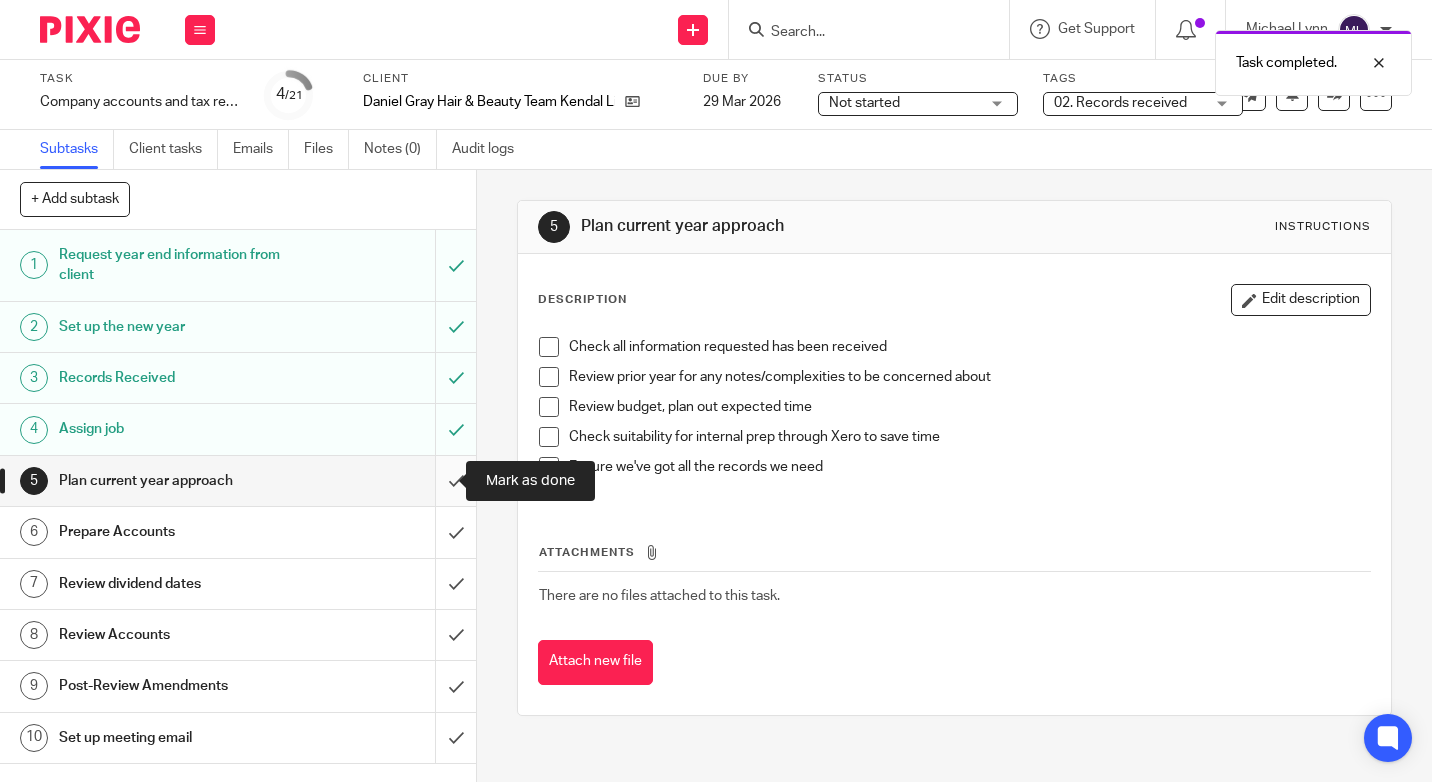 click at bounding box center (238, 481) 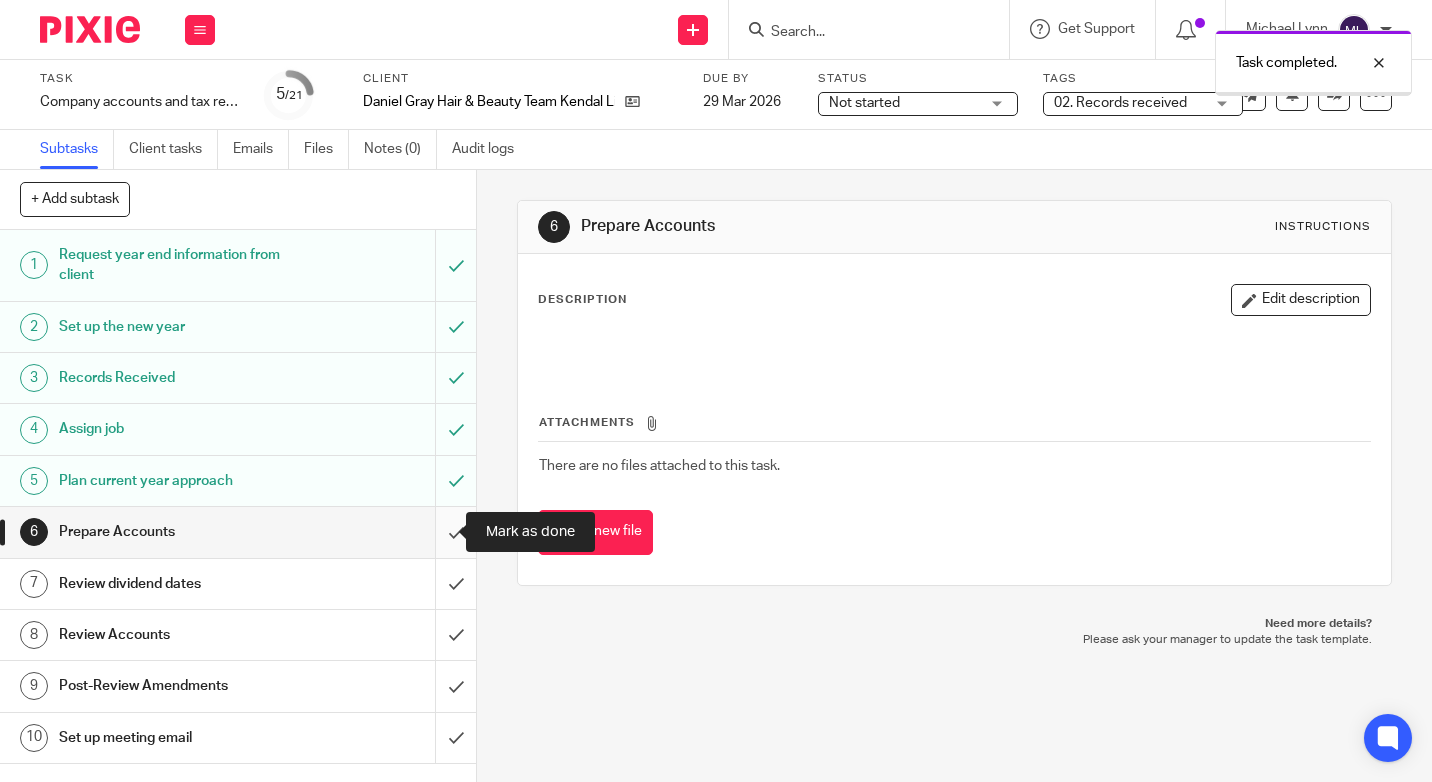 scroll, scrollTop: 0, scrollLeft: 0, axis: both 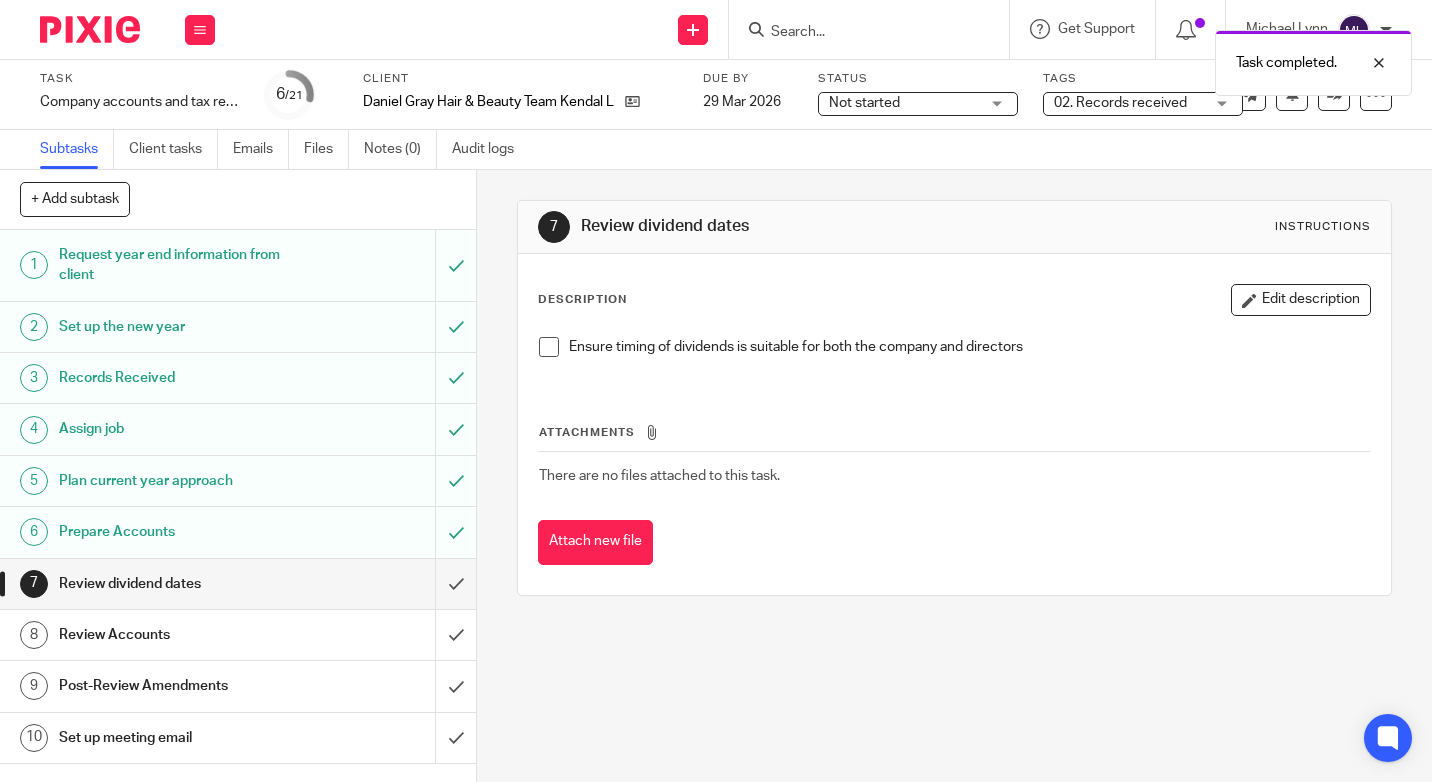 click on "02. Records received" at bounding box center [1143, 104] 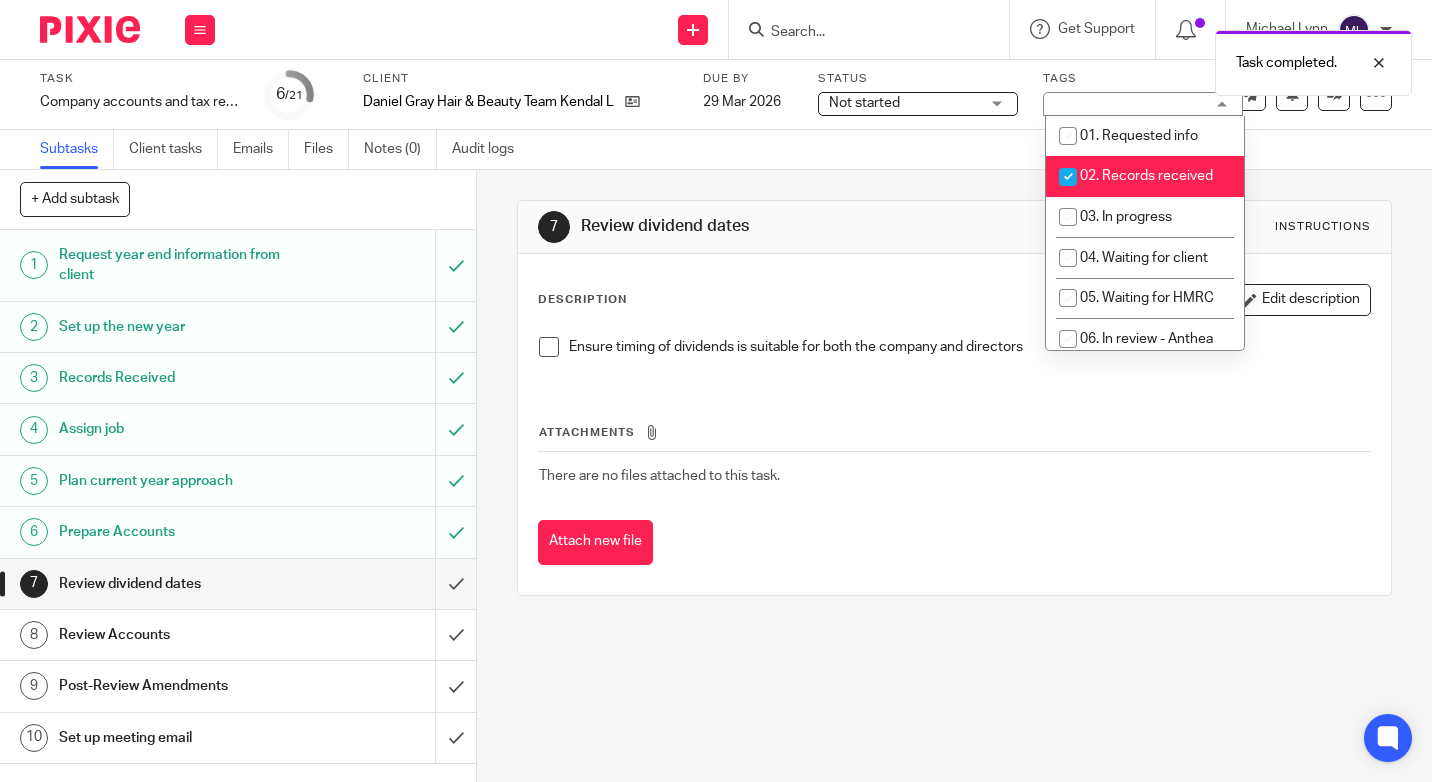 click at bounding box center [1068, 177] 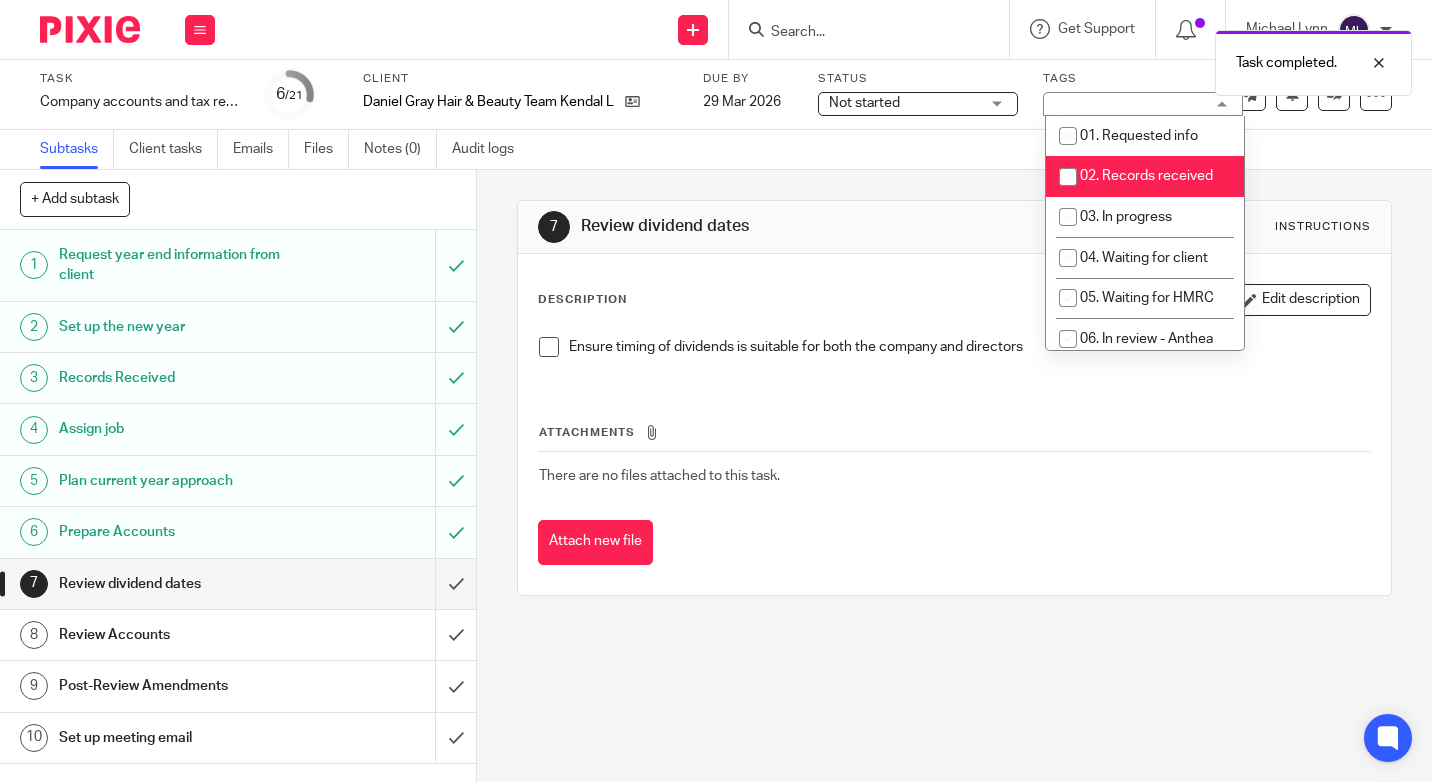 checkbox on "false" 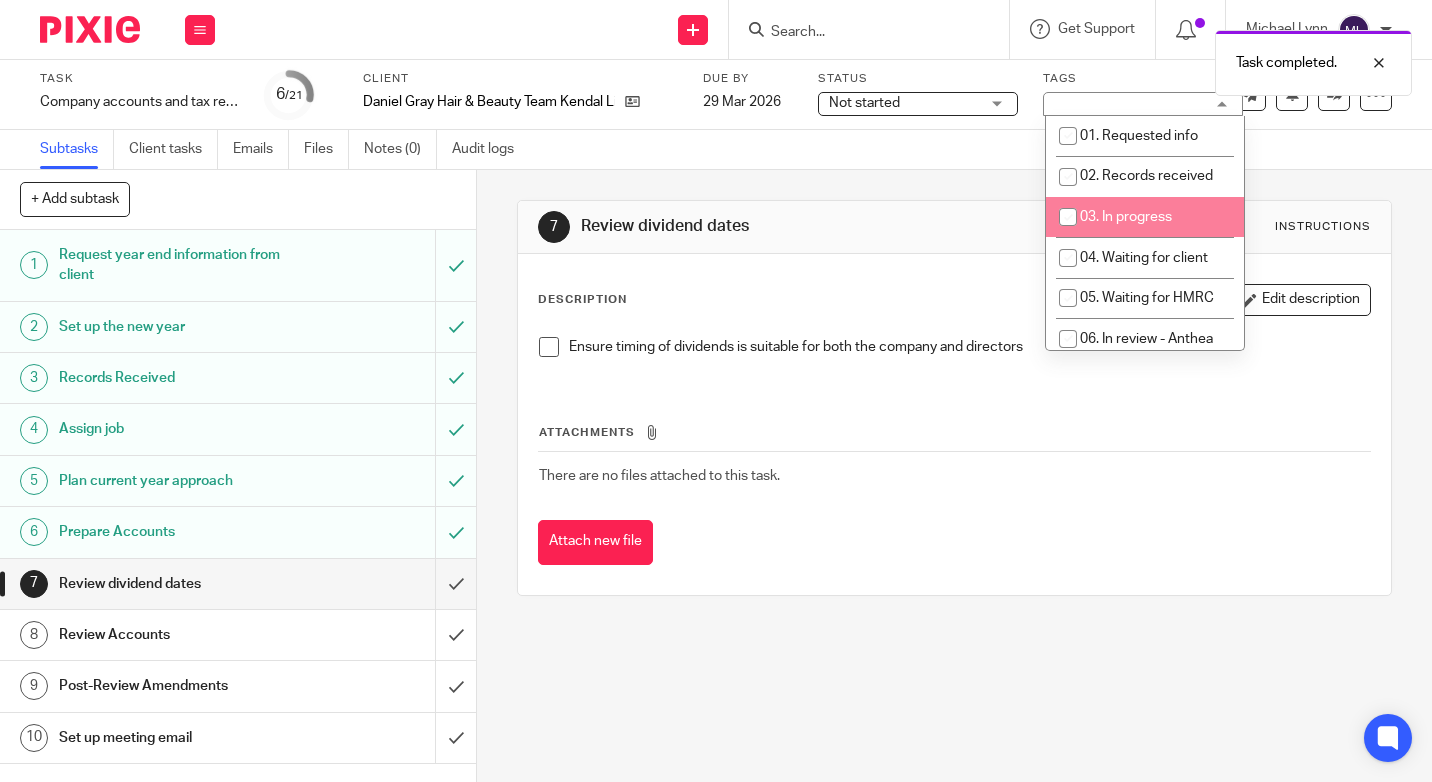 click at bounding box center [1068, 217] 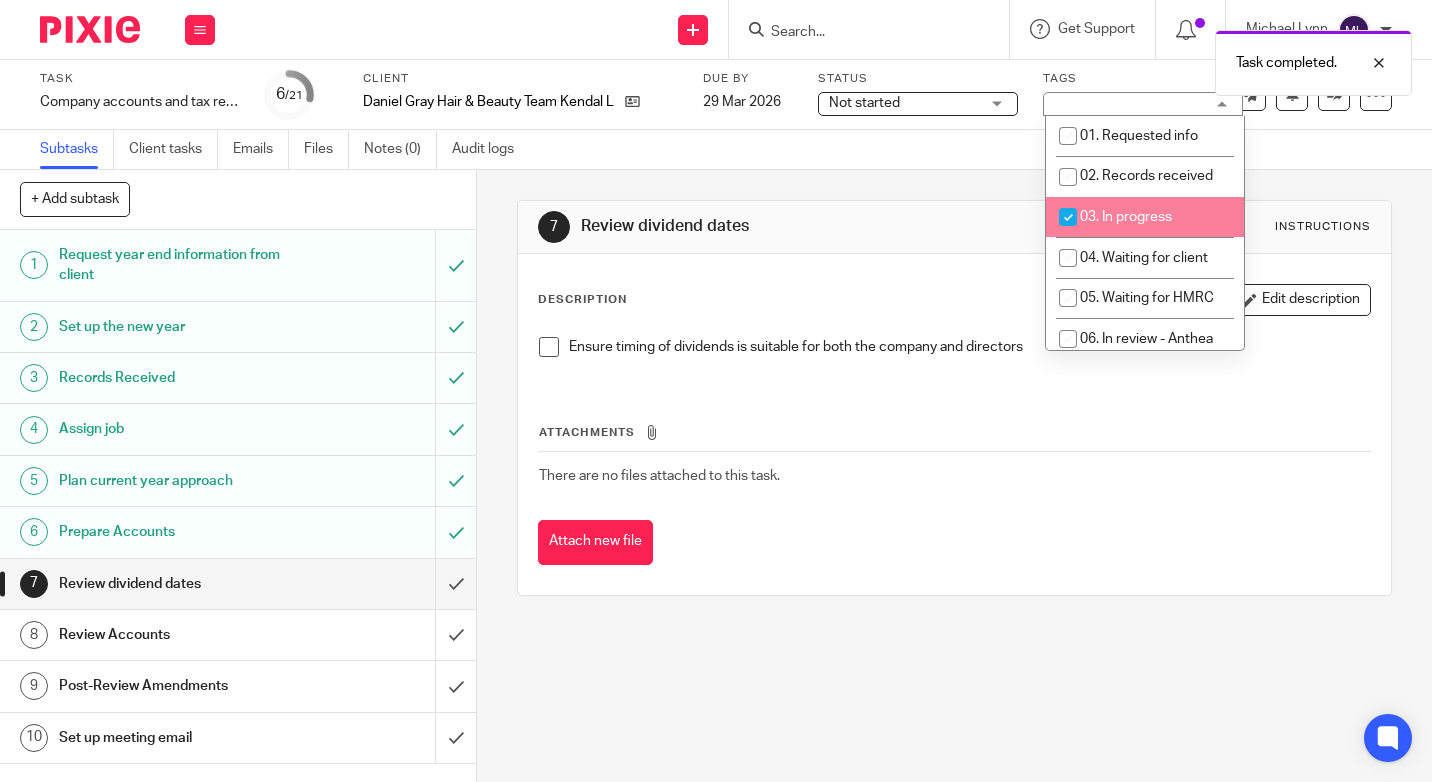 checkbox on "true" 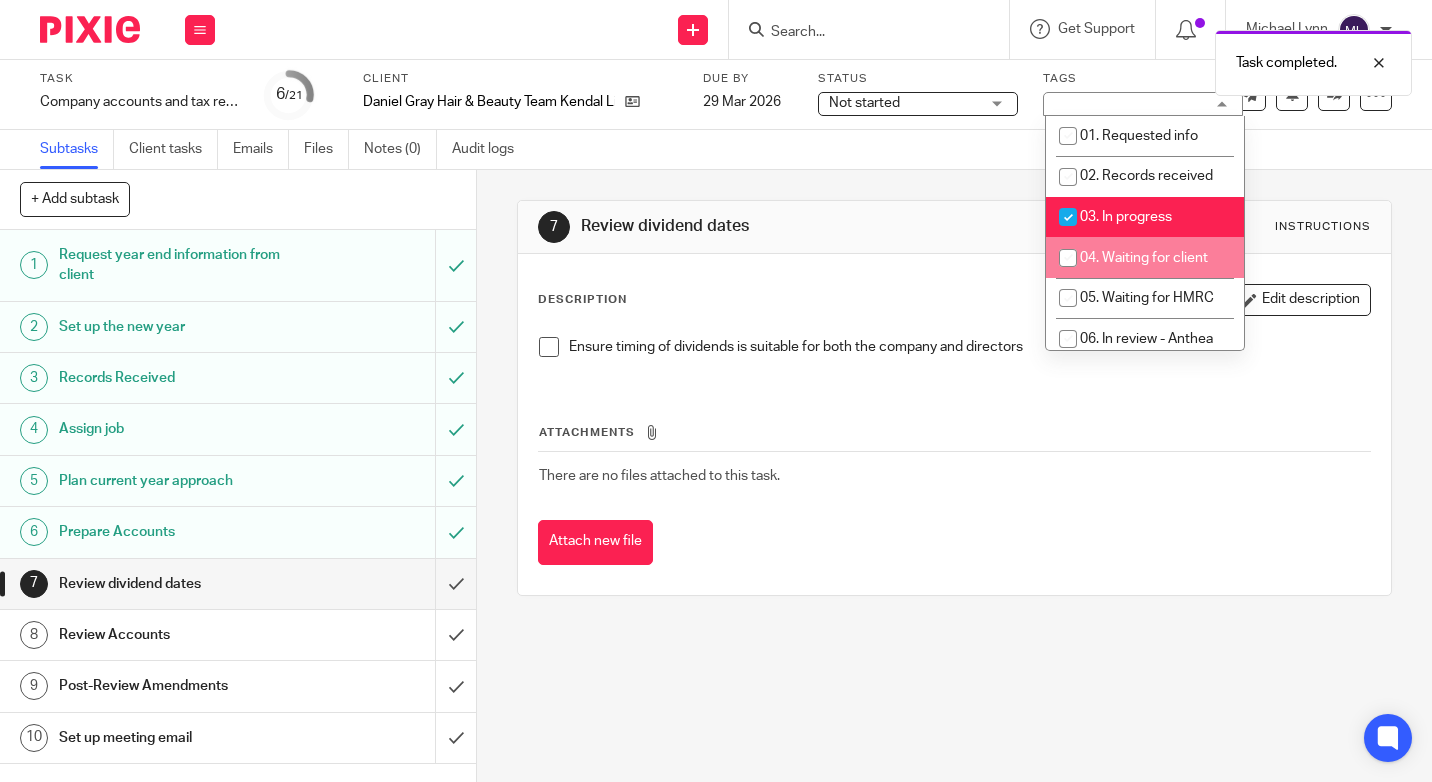 click at bounding box center (1068, 258) 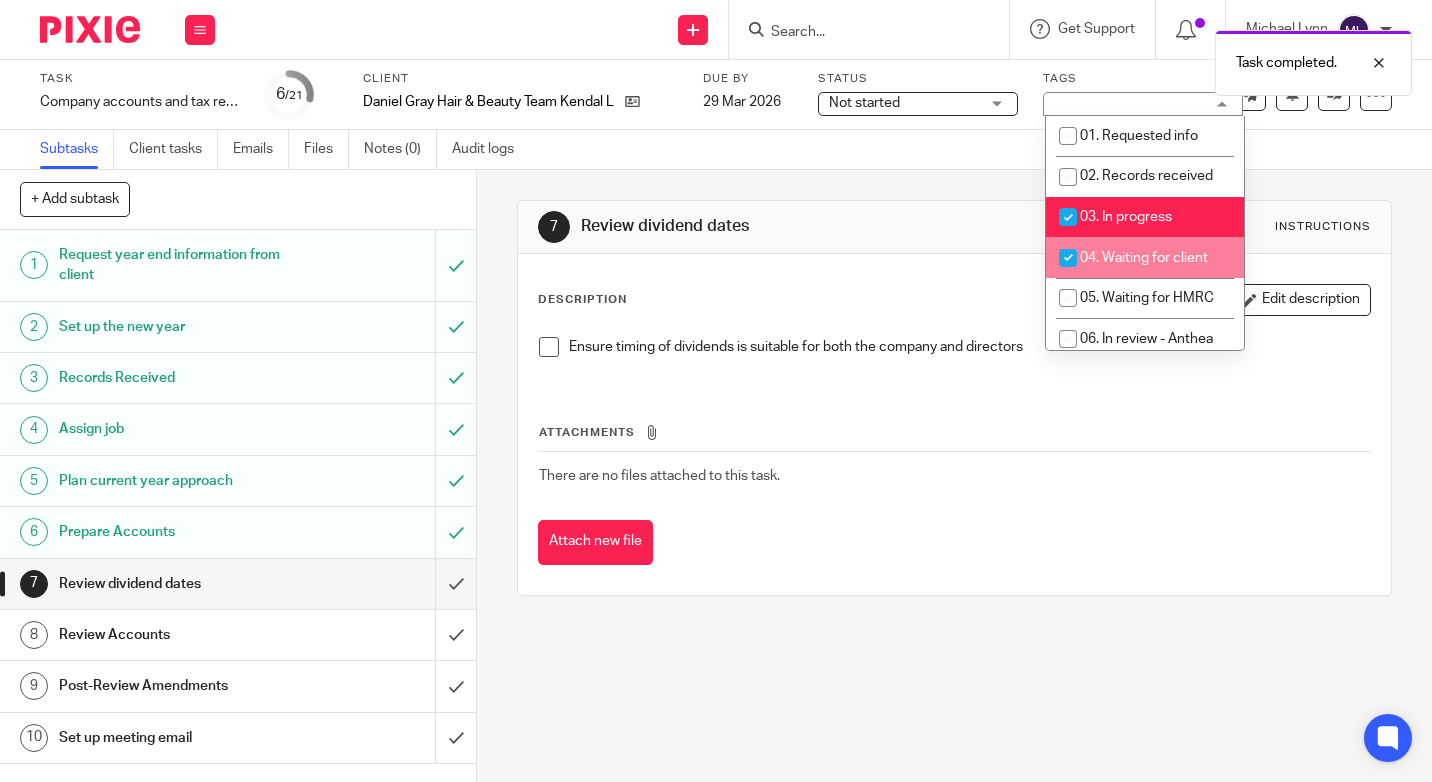 checkbox on "true" 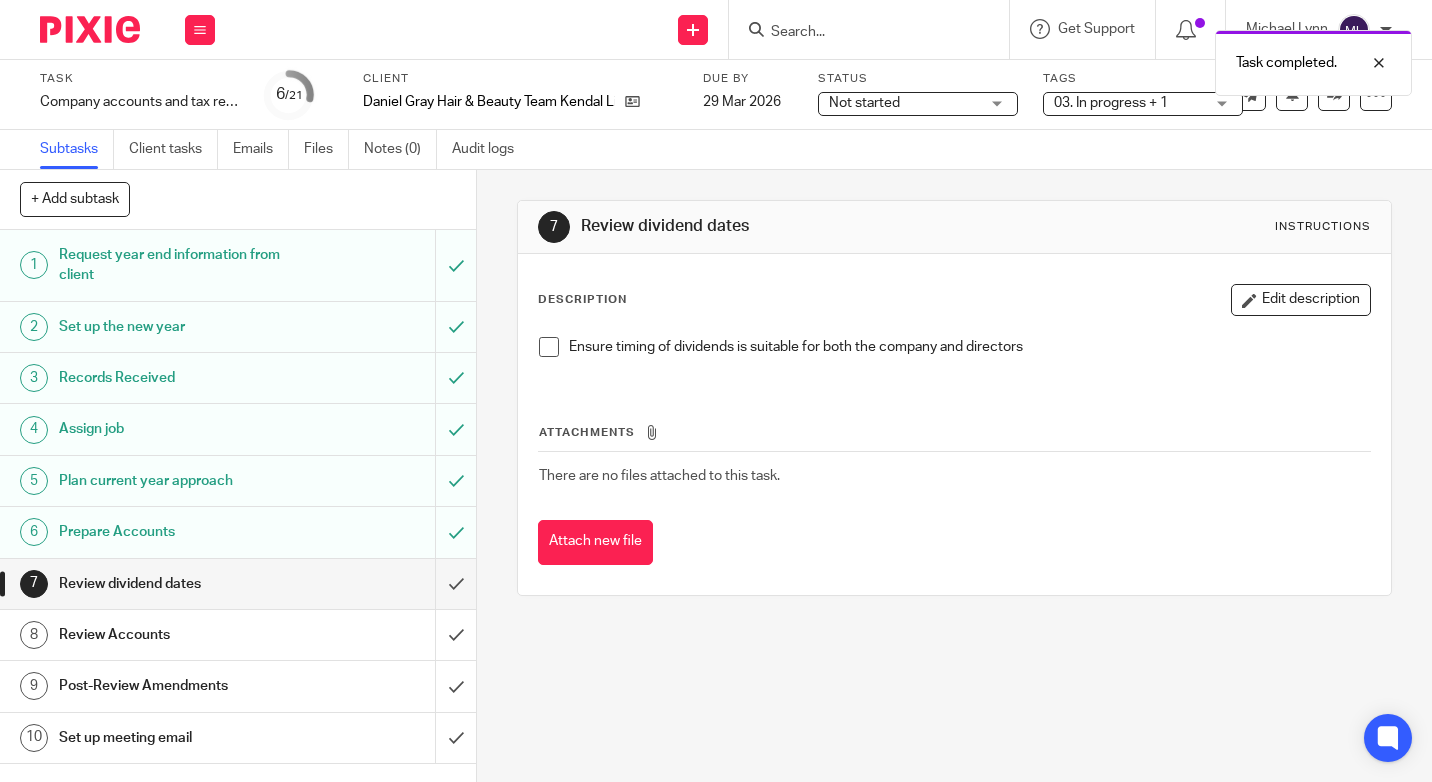 click on "Send new email
Create task
Add client
Get Support
Contact via email
Check our documentation
Access the academy
View roadmap" at bounding box center (833, 29) 